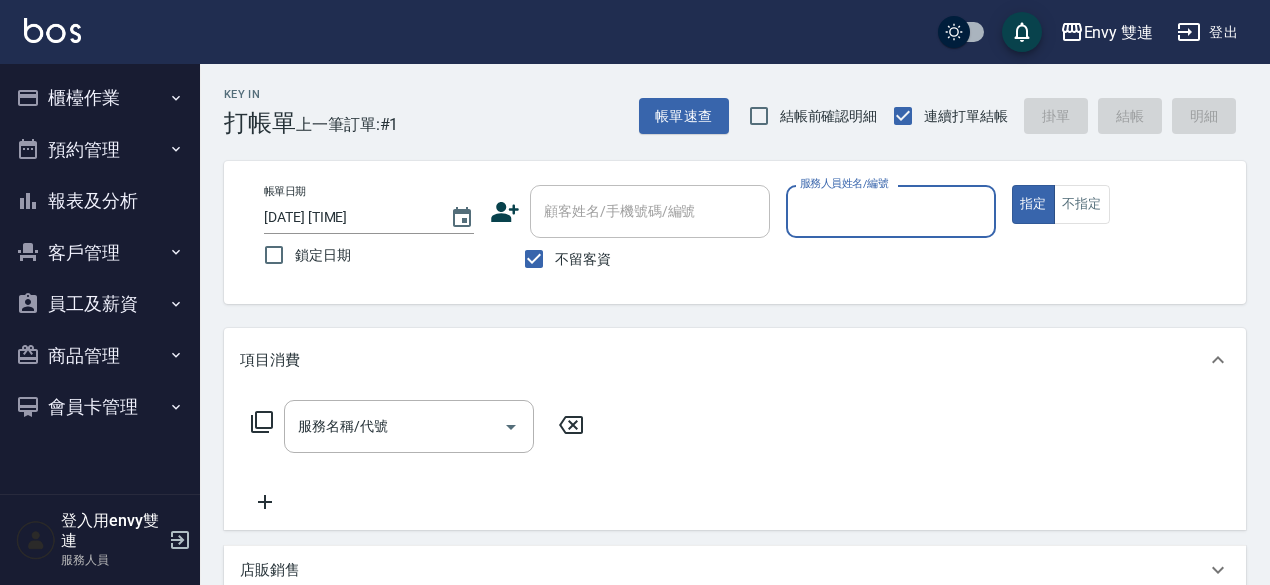 scroll, scrollTop: 0, scrollLeft: 0, axis: both 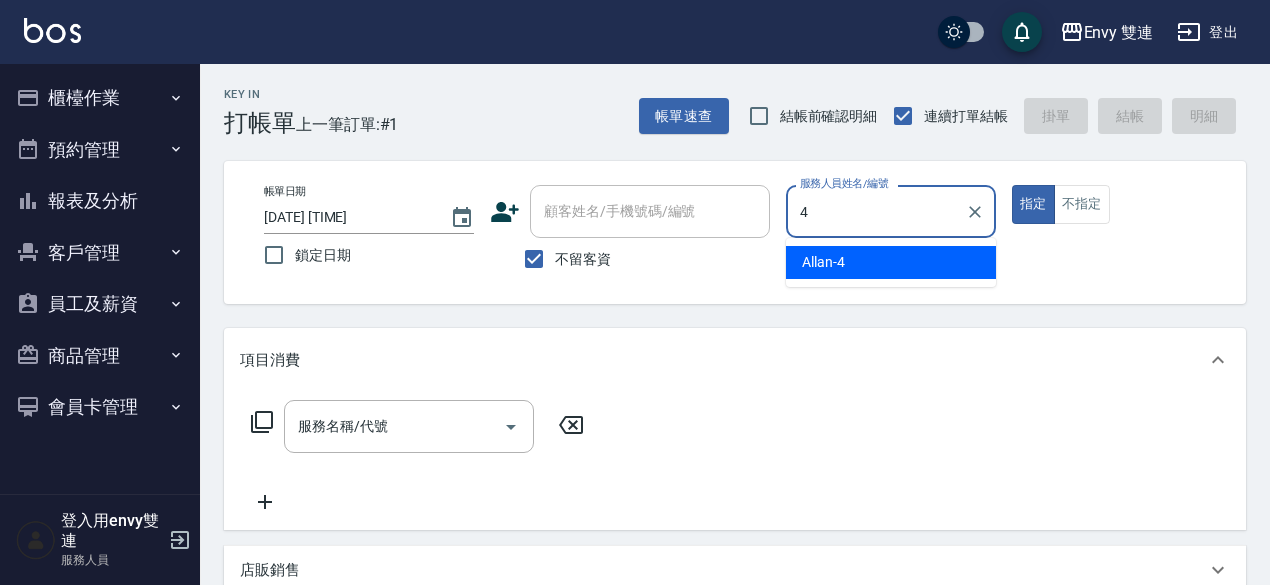 type on "Allan-4" 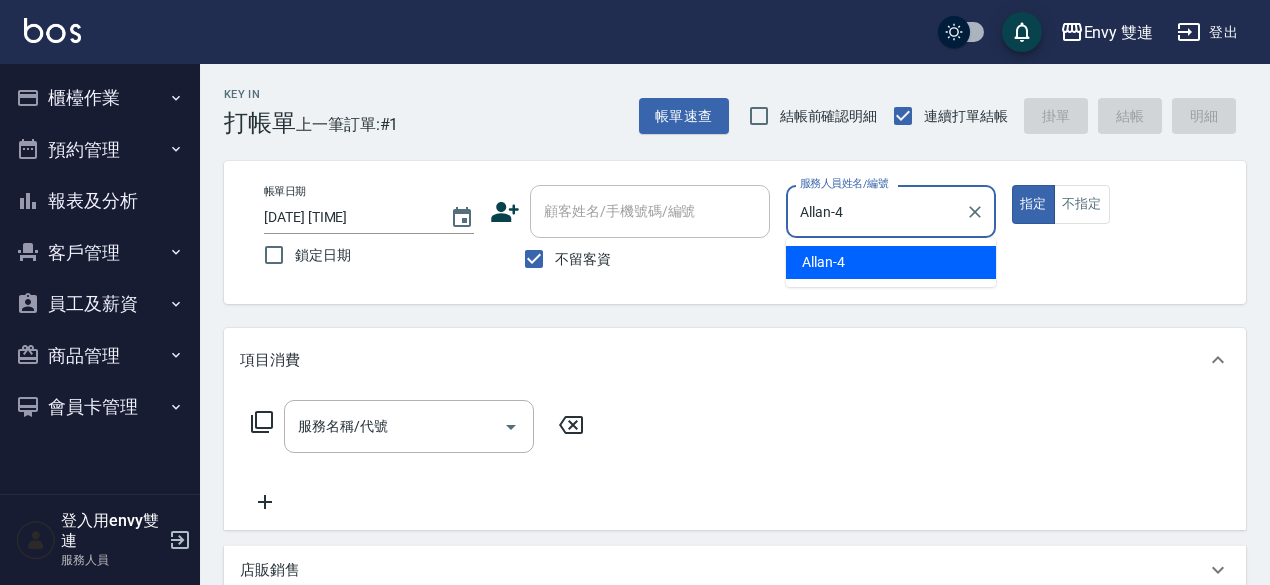 type on "true" 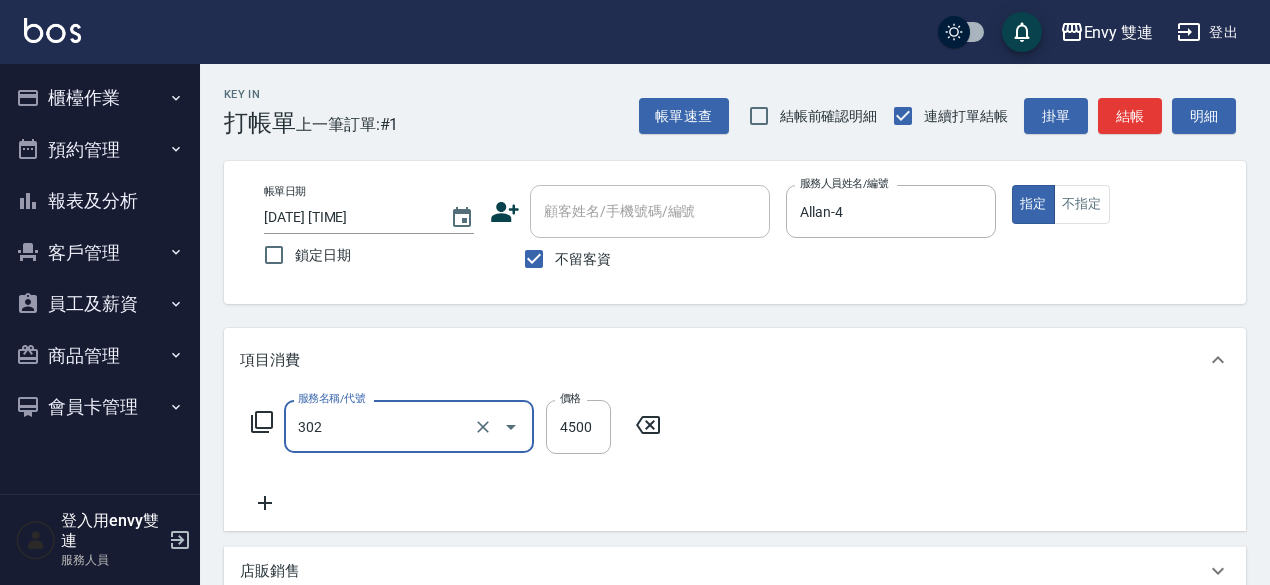type on "水質感熱塑燙(302)" 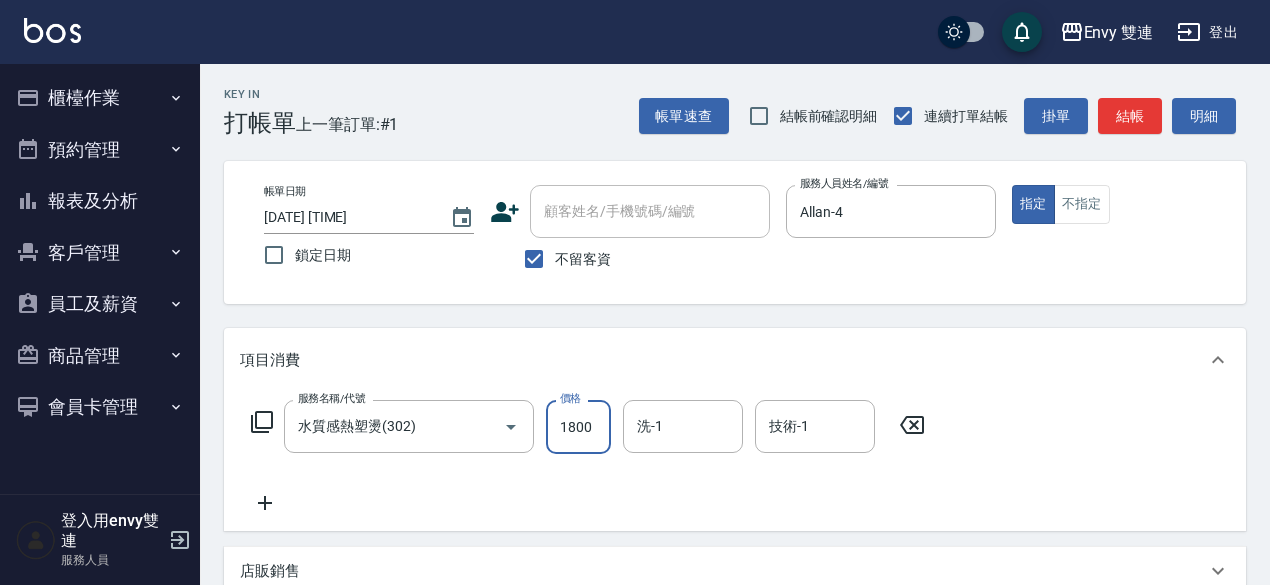 type on "1800" 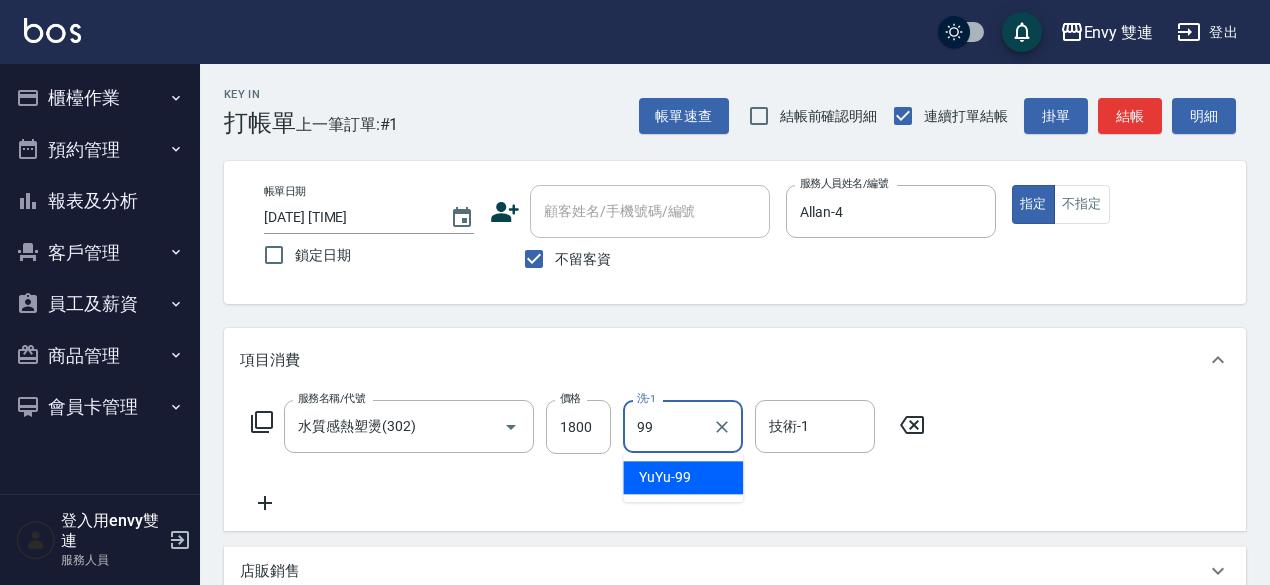 type on "YuYu-99" 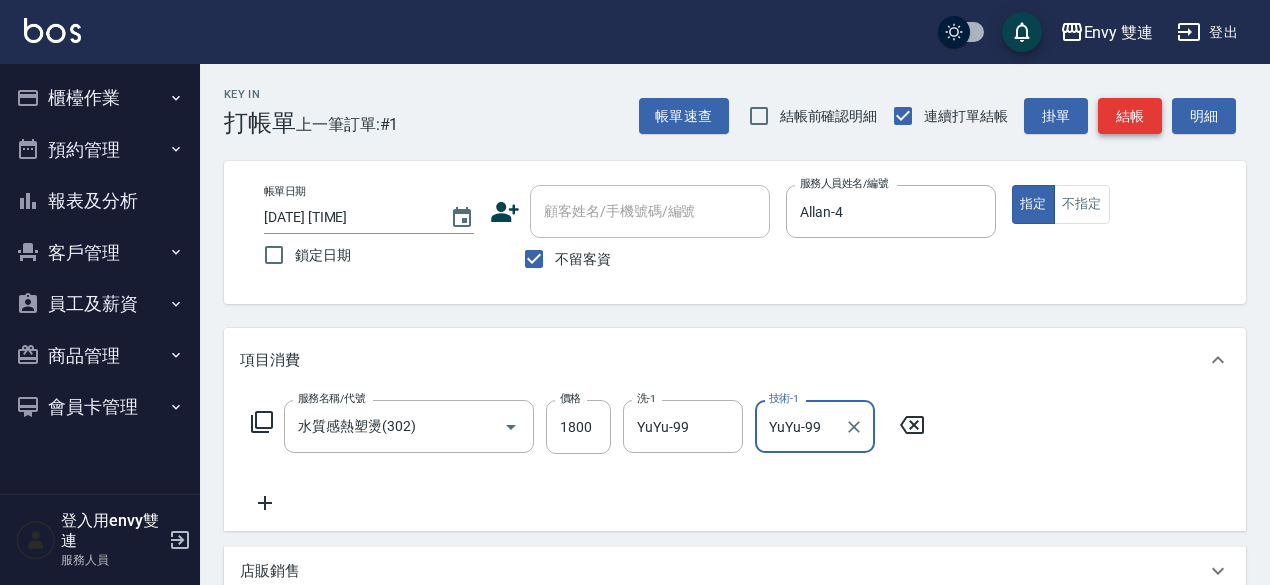 type on "YuYu-99" 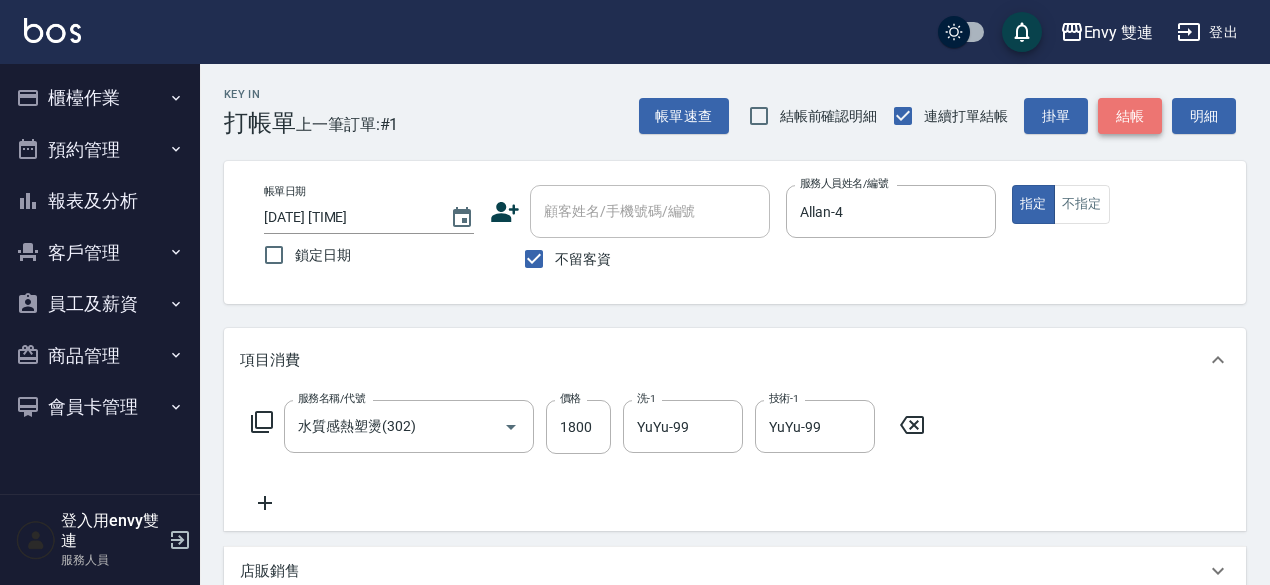 click on "結帳" at bounding box center (1130, 116) 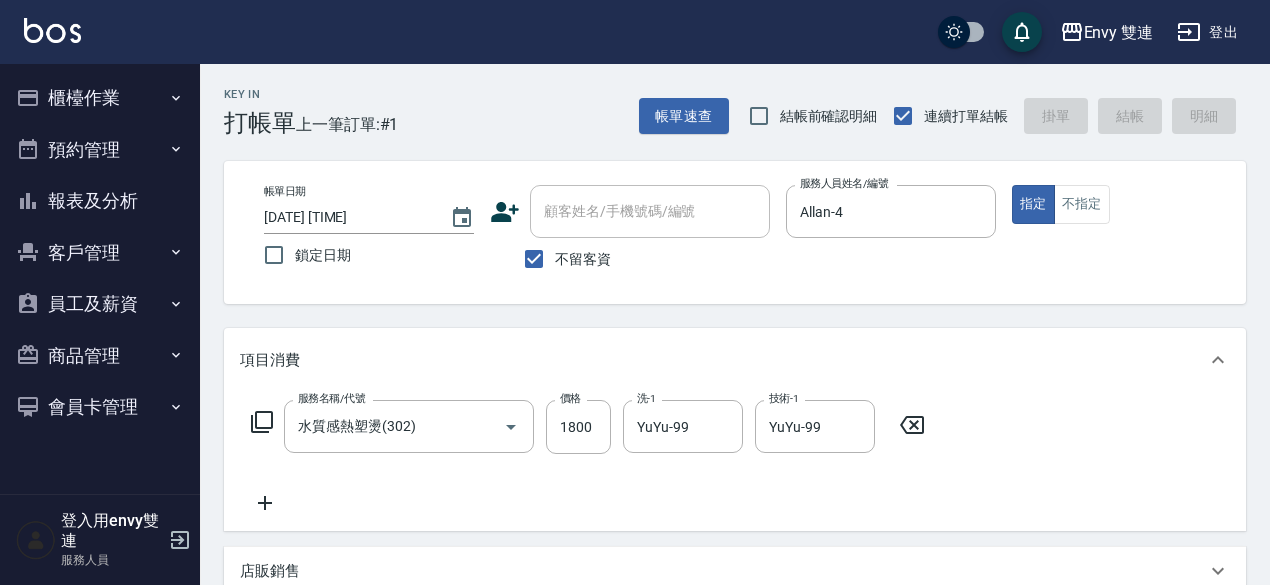 type on "[DATE] [TIME]" 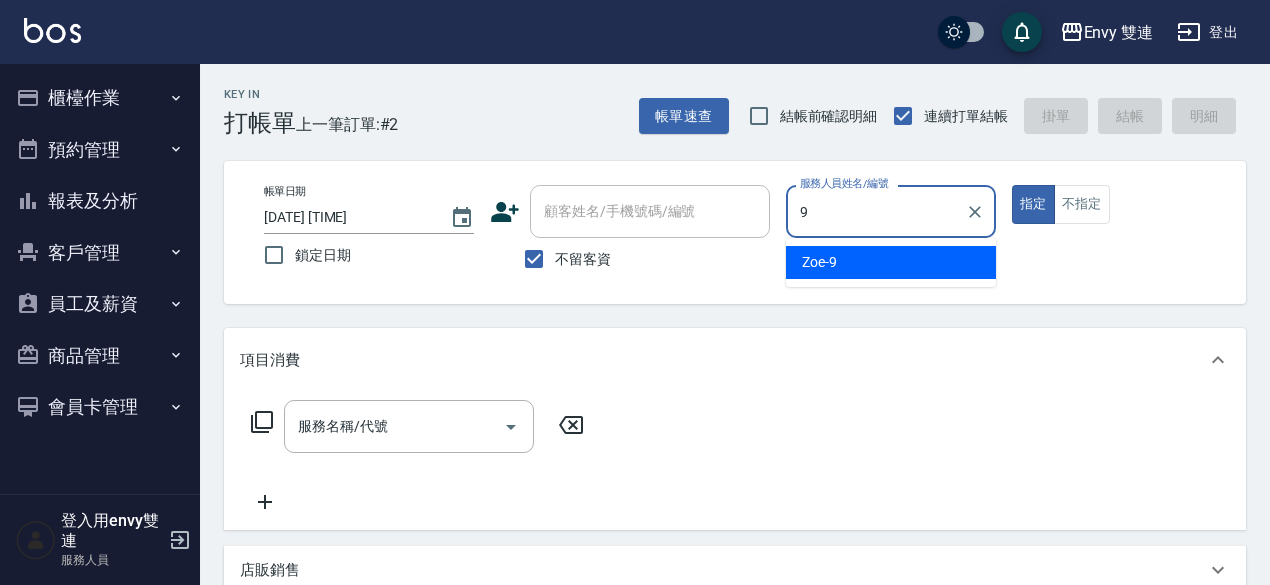 type on "Zoe-9" 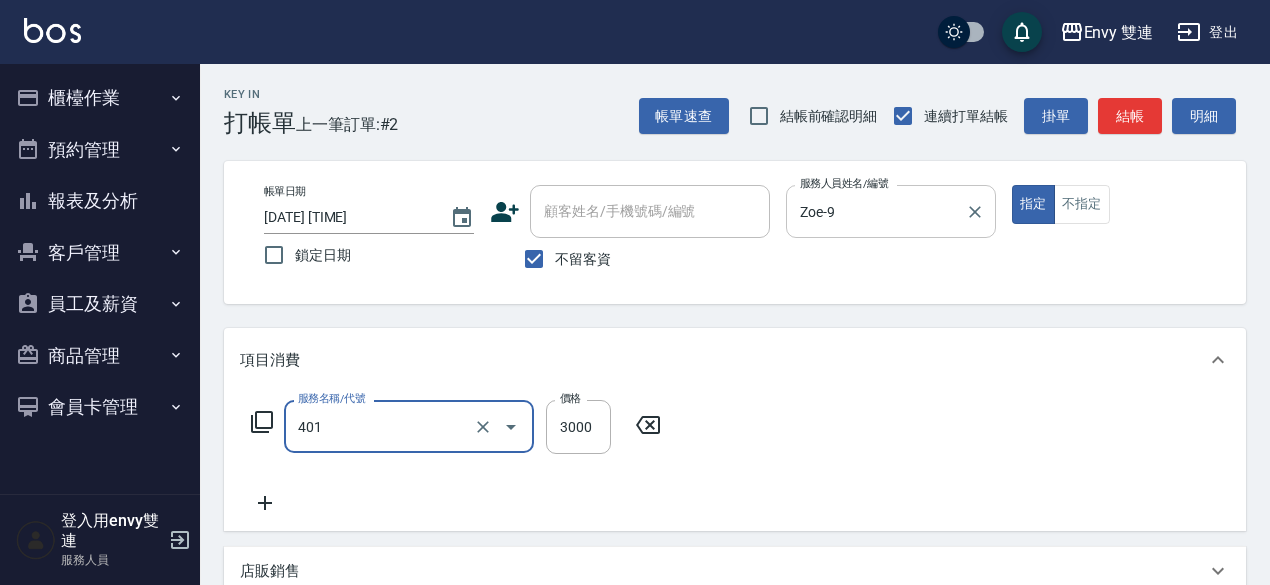 type on "染髮(401)" 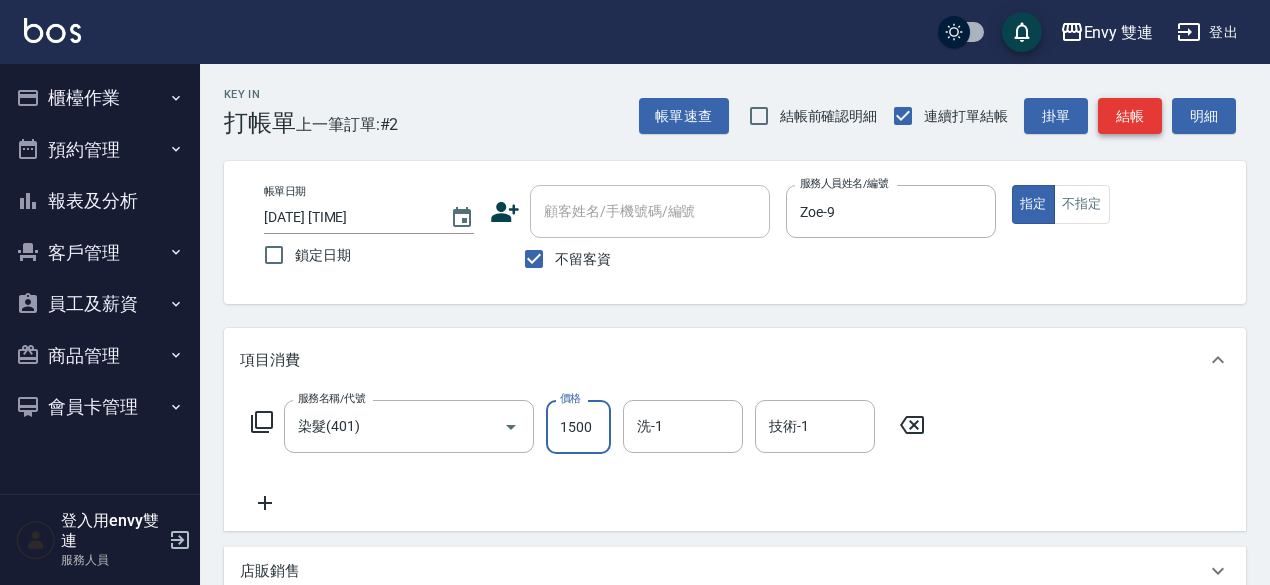 type on "1500" 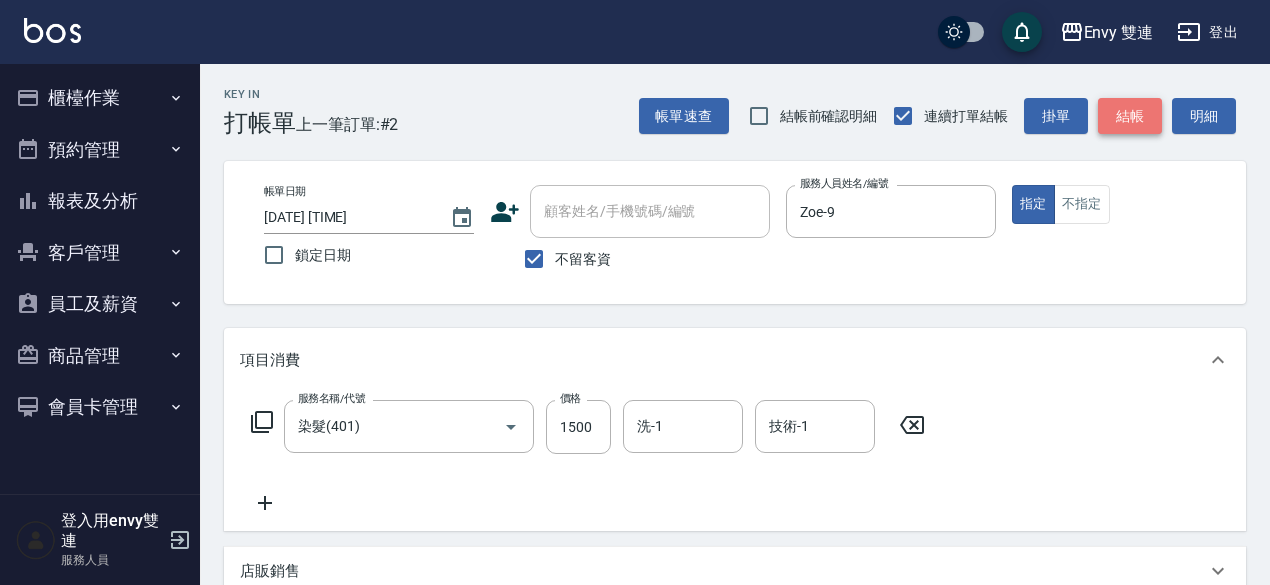 click on "結帳" at bounding box center (1130, 116) 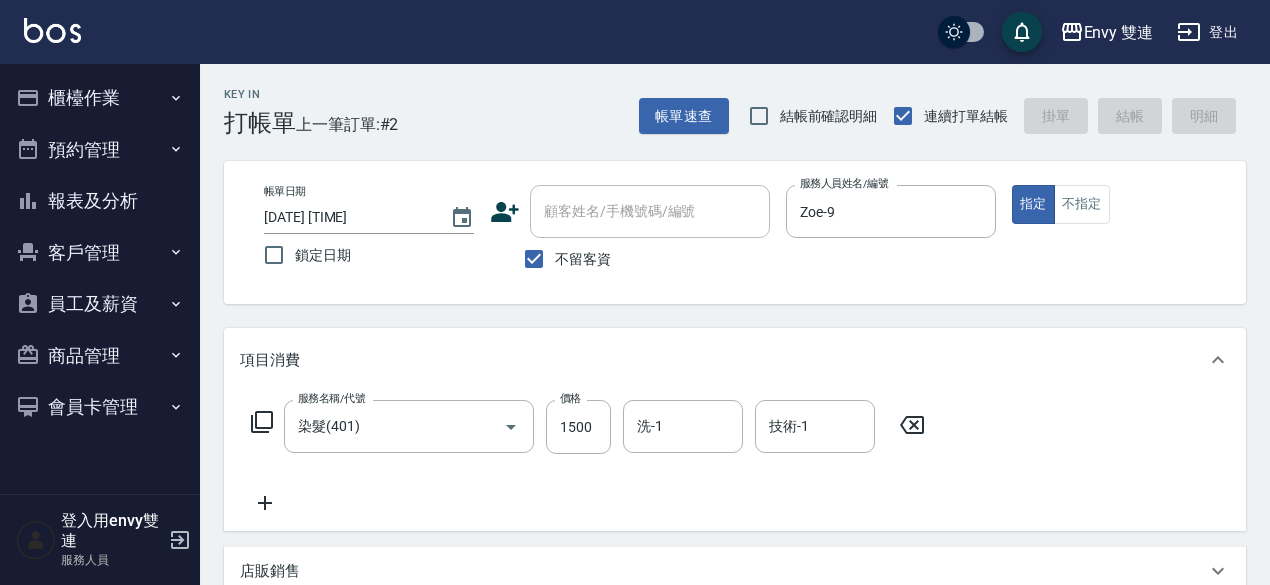 type on "2025/08/04 15:03" 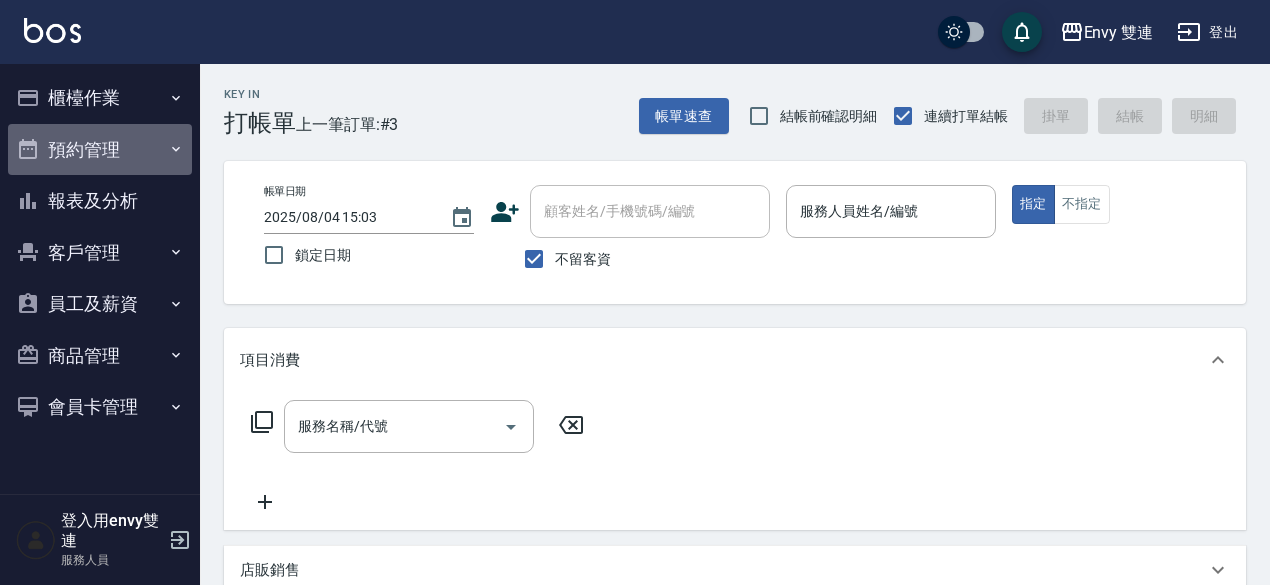 click on "預約管理" at bounding box center (100, 150) 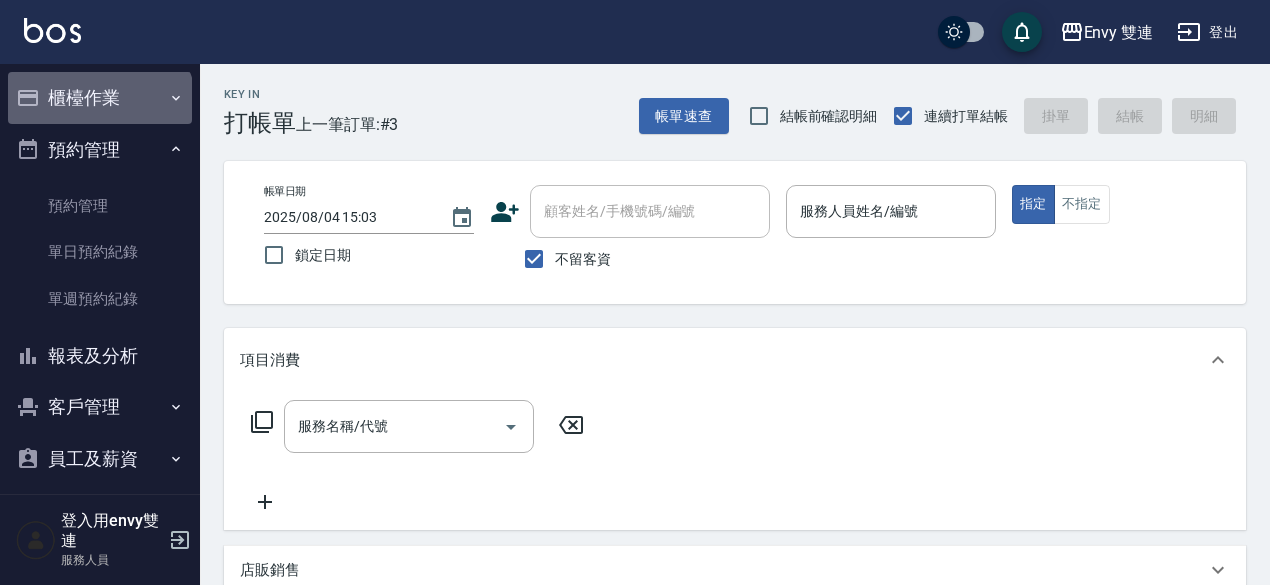click on "櫃檯作業" at bounding box center [100, 98] 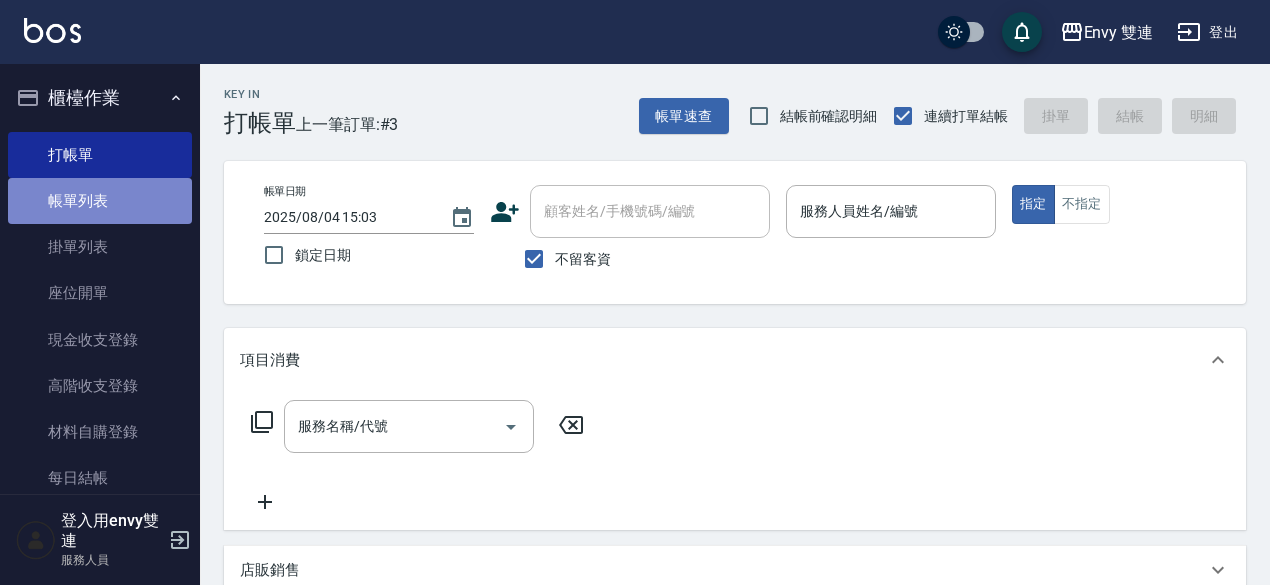 click on "帳單列表" at bounding box center [100, 201] 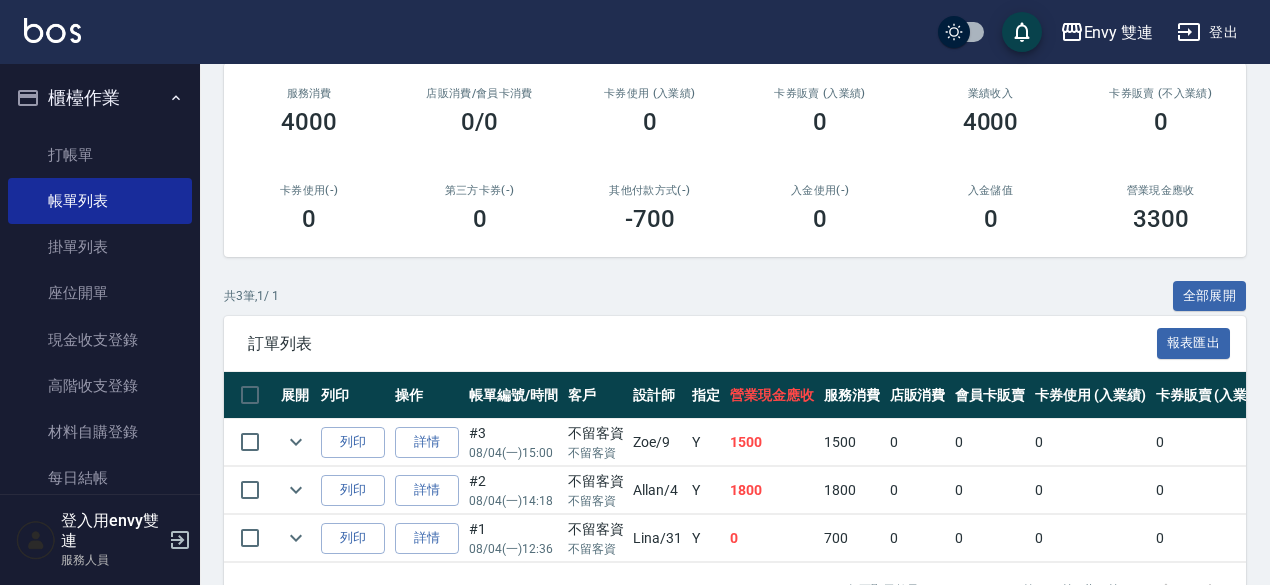 scroll, scrollTop: 248, scrollLeft: 0, axis: vertical 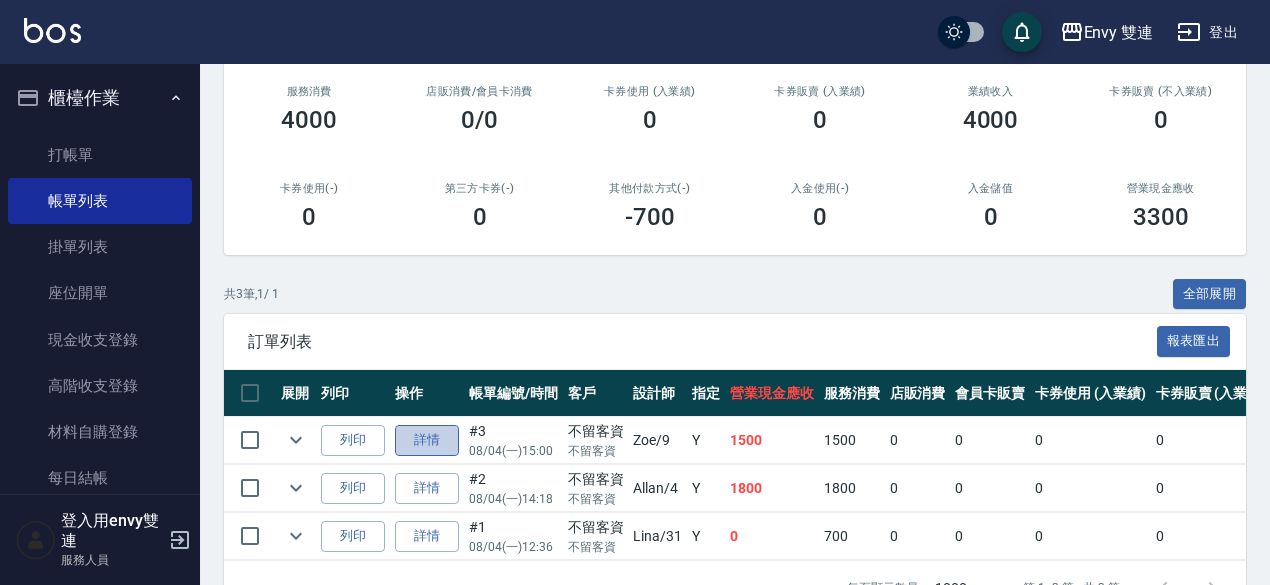 click on "詳情" at bounding box center [427, 440] 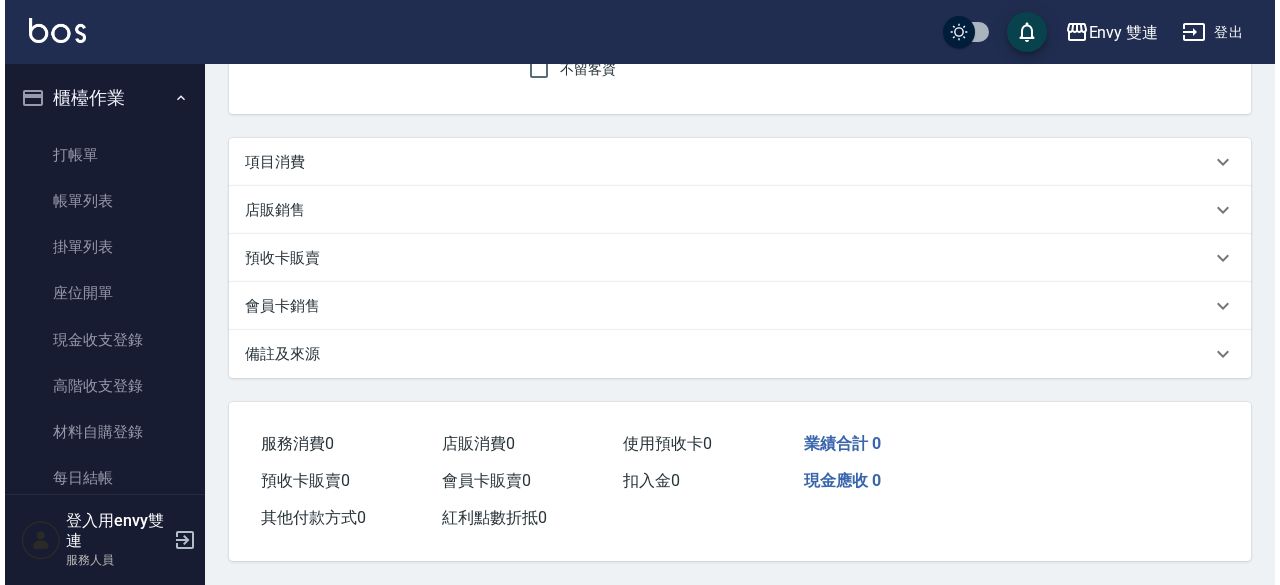 scroll, scrollTop: 0, scrollLeft: 0, axis: both 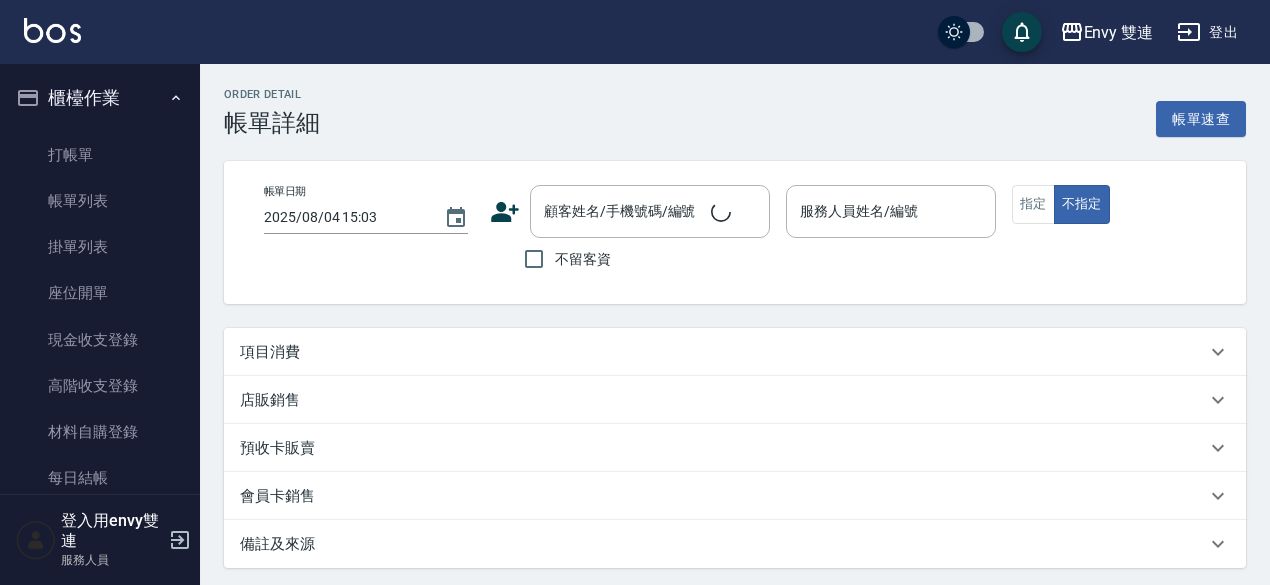 type on "[DATE] [TIME]" 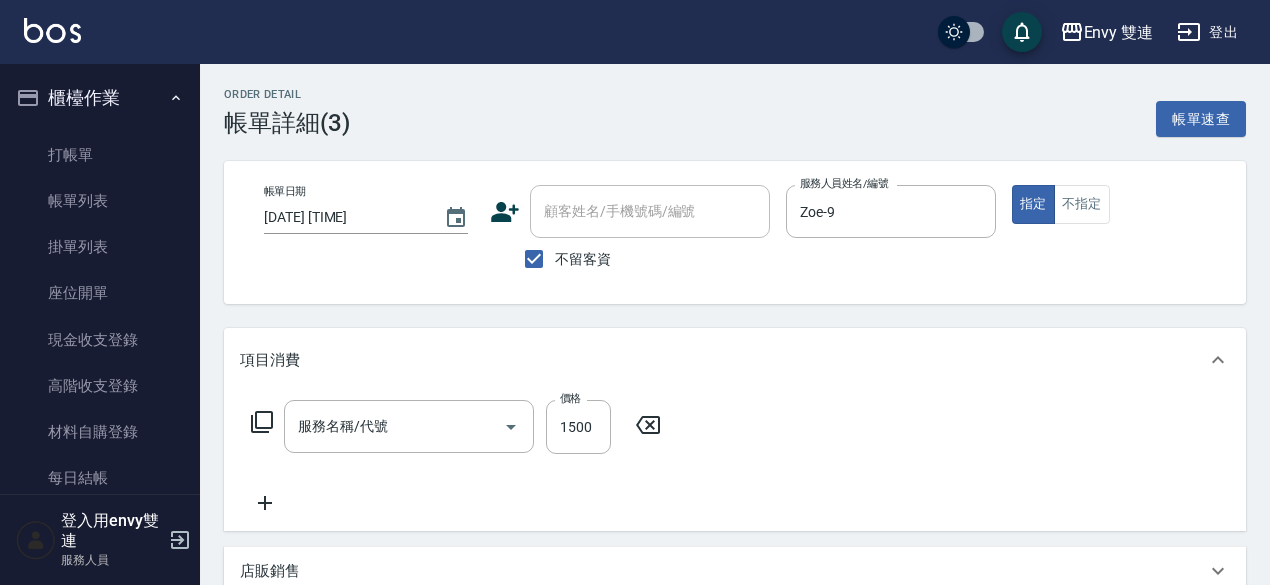 type on "染髮(401)" 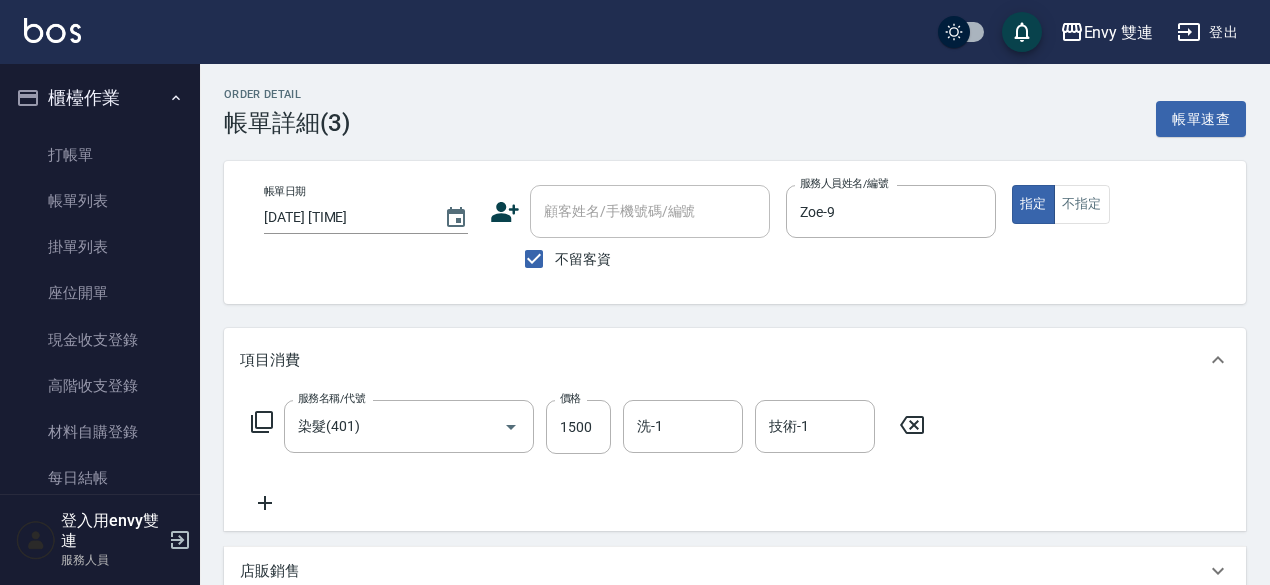 click 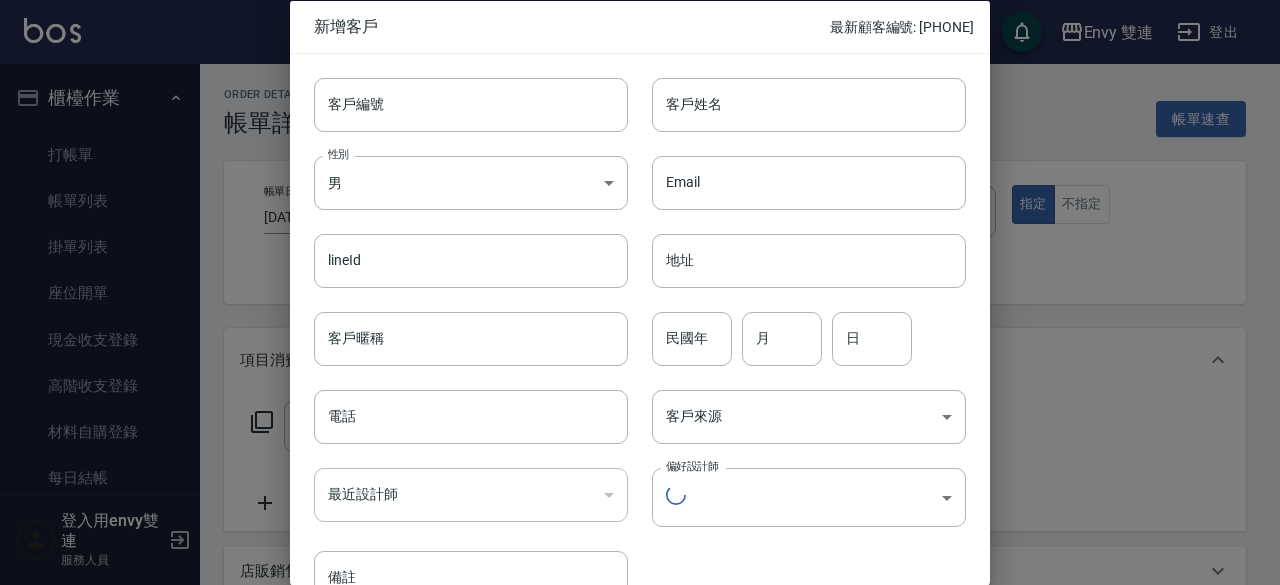type 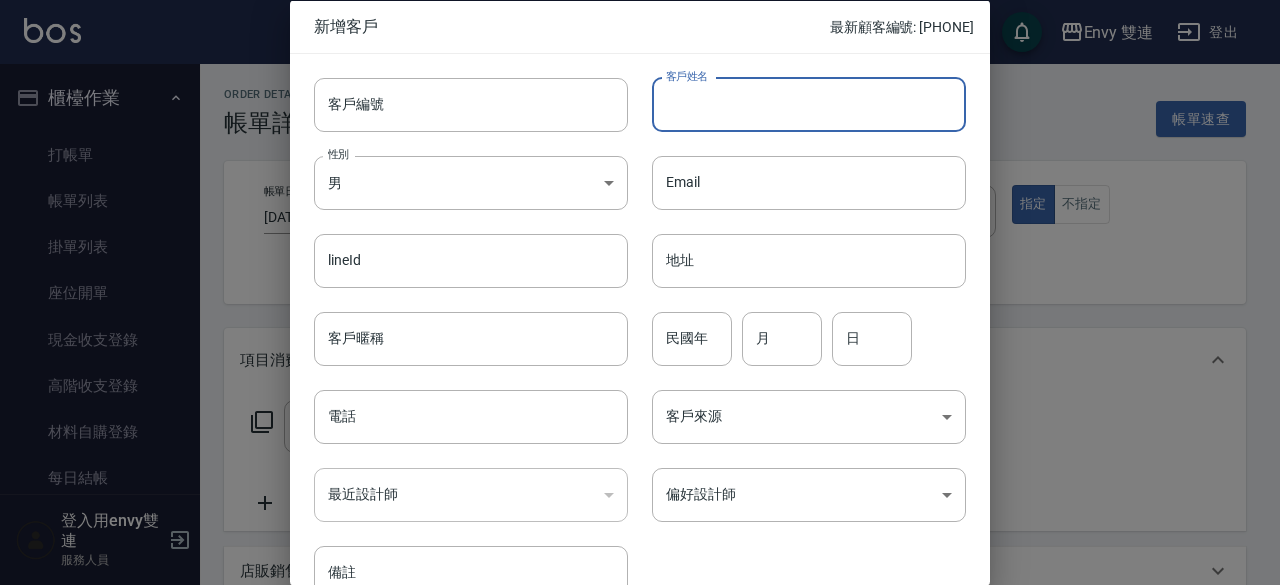 click on "客戶姓名" at bounding box center [809, 104] 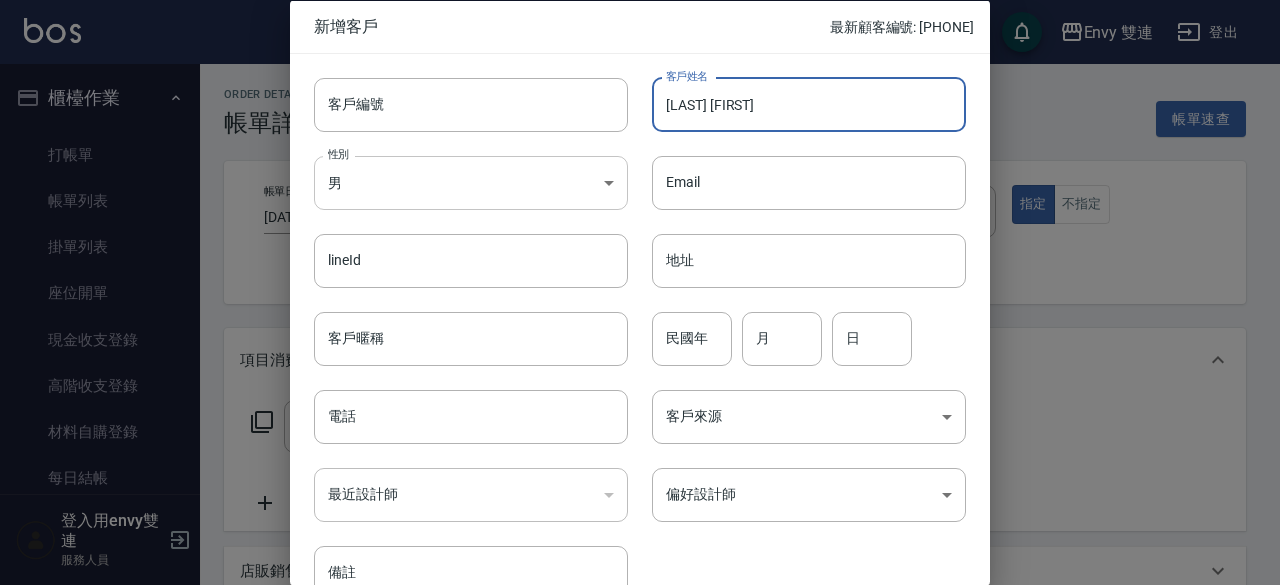 type on "[LAST] [FIRST]" 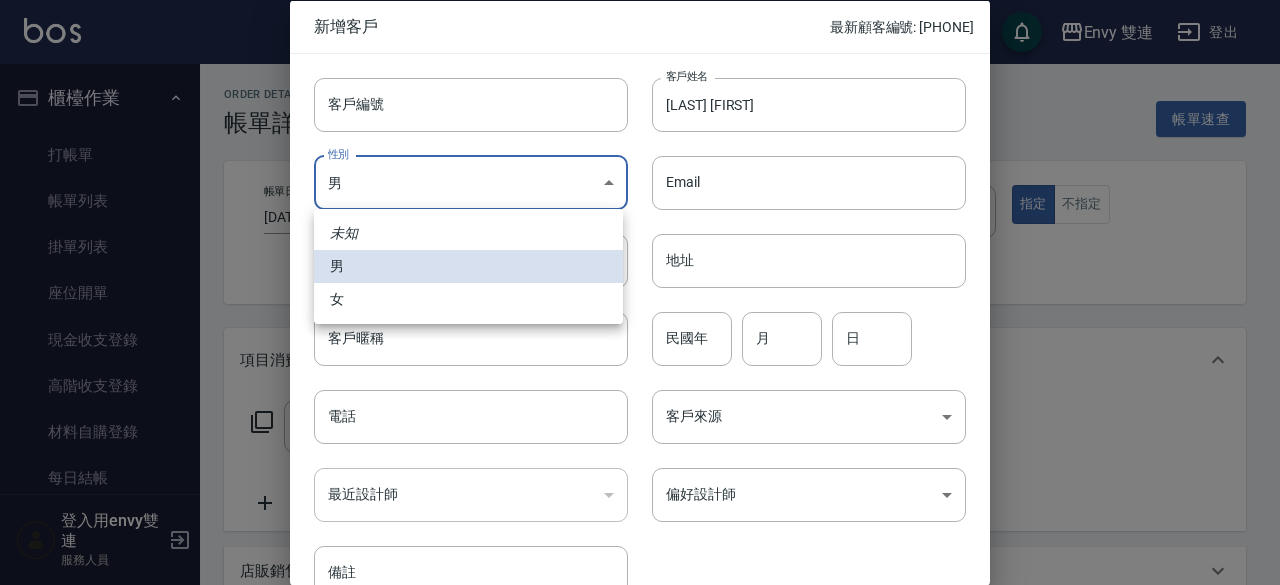 click on "Envy 雙連 登出 櫃檯作業 打帳單 帳單列表 掛單列表 座位開單 現金收支登錄 高階收支登錄 材料自購登錄 每日結帳 排班表 掃碼打卡 預約管理 預約管理 單日預約紀錄 單週預約紀錄 報表及分析 報表目錄 店家區間累計表 店家日報表 互助日報表 互助點數明細 設計師日報表 設計師排行榜 商品銷售排行榜 商品消耗明細 店販抽成明細 客戶管理 客戶列表 卡券管理 入金管理 員工及薪資 全店打卡記錄 商品管理 商品分類設定 商品列表 會員卡管理 會員卡分類設定 會員卡列表 登入用envy雙連 服務人員 Order detail 帳單詳細  (3) 帳單速查 帳單日期 [DATE] [TIME] 顧客姓名/手機號碼/編號 顧客姓名/手機號碼/編號 不留客資 服務人員姓名/編號 Zoe-9 服務人員姓名/編號 指定 不指定 項目消費 服務名稱/代號 染髮(401) 服務名稱/代號 價格 1500 價格 洗-1 洗-1 技術-1 技術-1 店販銷售 備註 ​ 0" at bounding box center (640, 497) 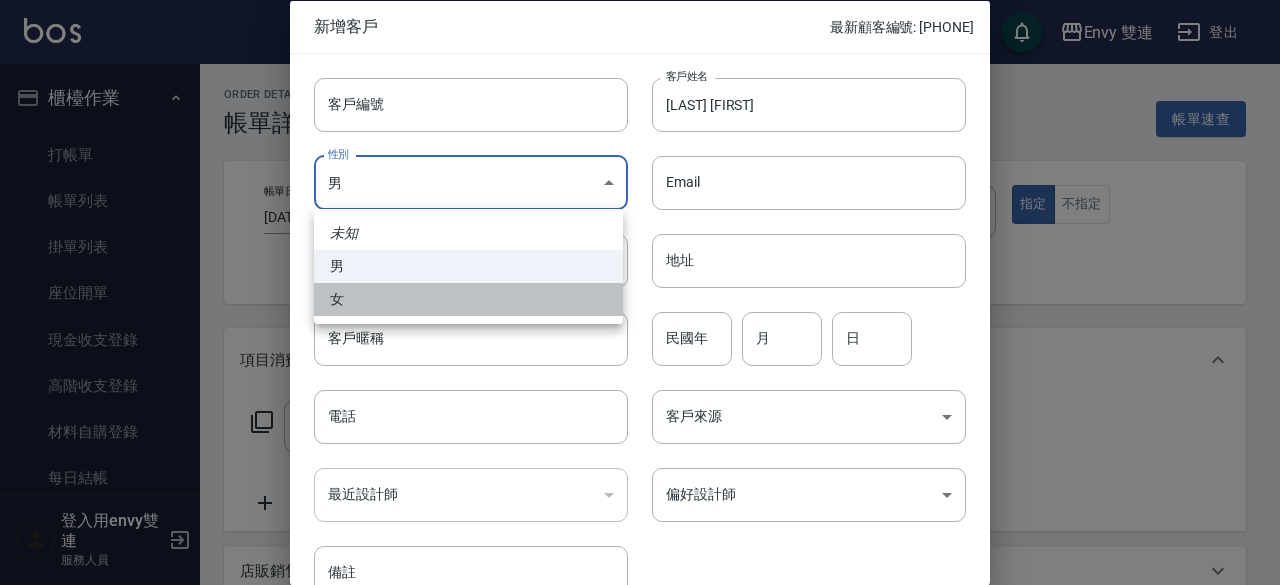 click on "女" at bounding box center [468, 299] 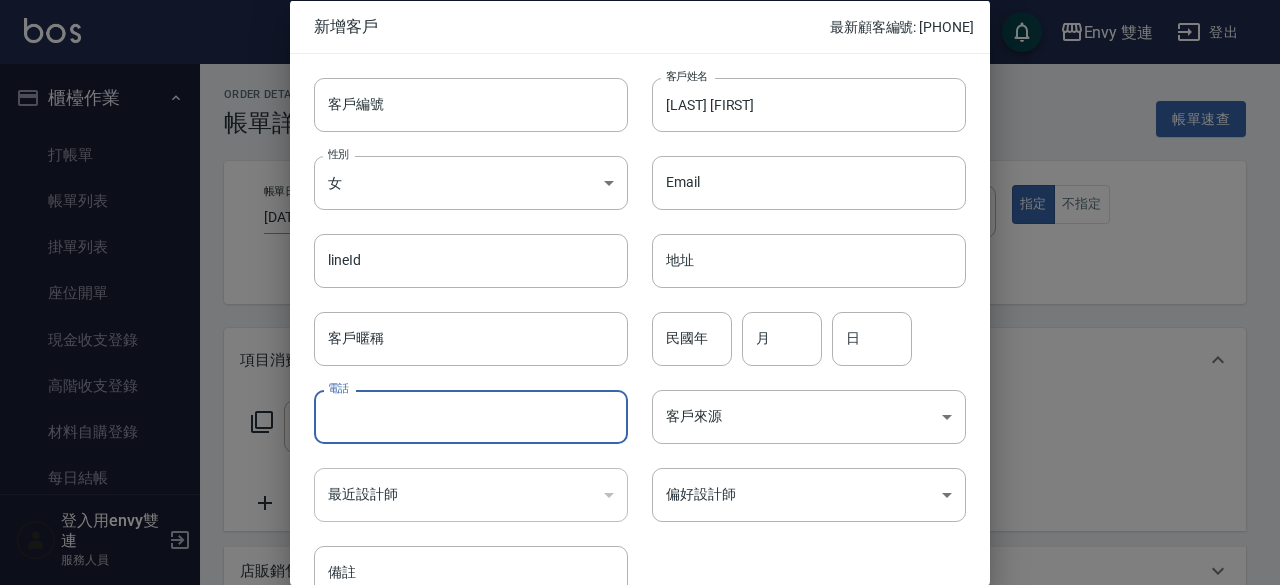 click on "電話" at bounding box center [471, 417] 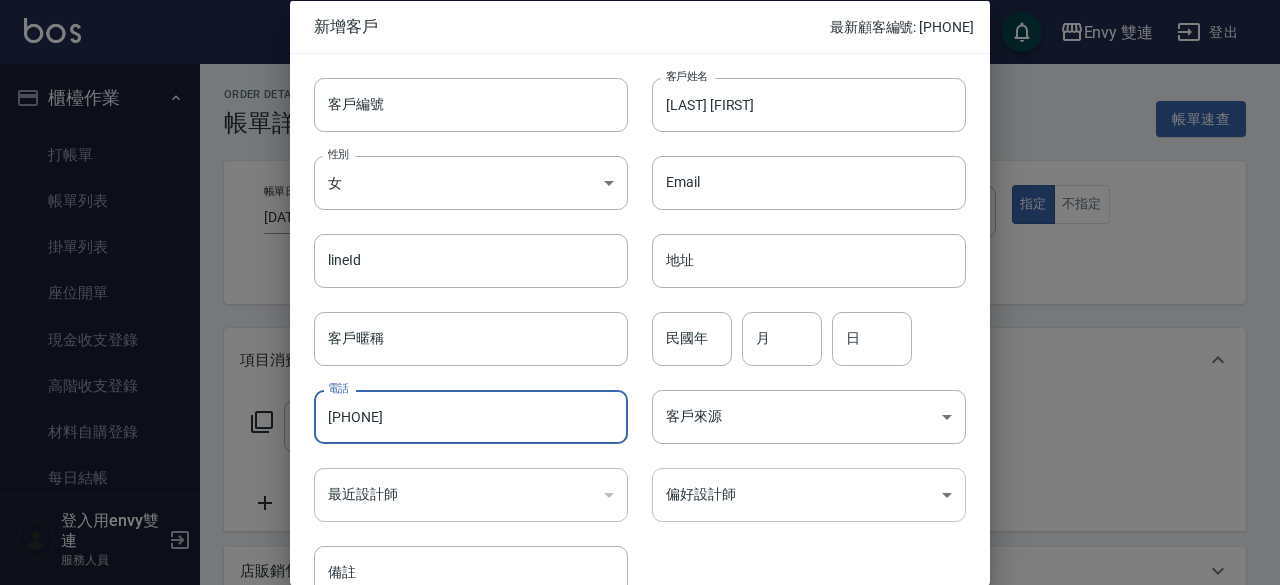 type on "[PHONE]" 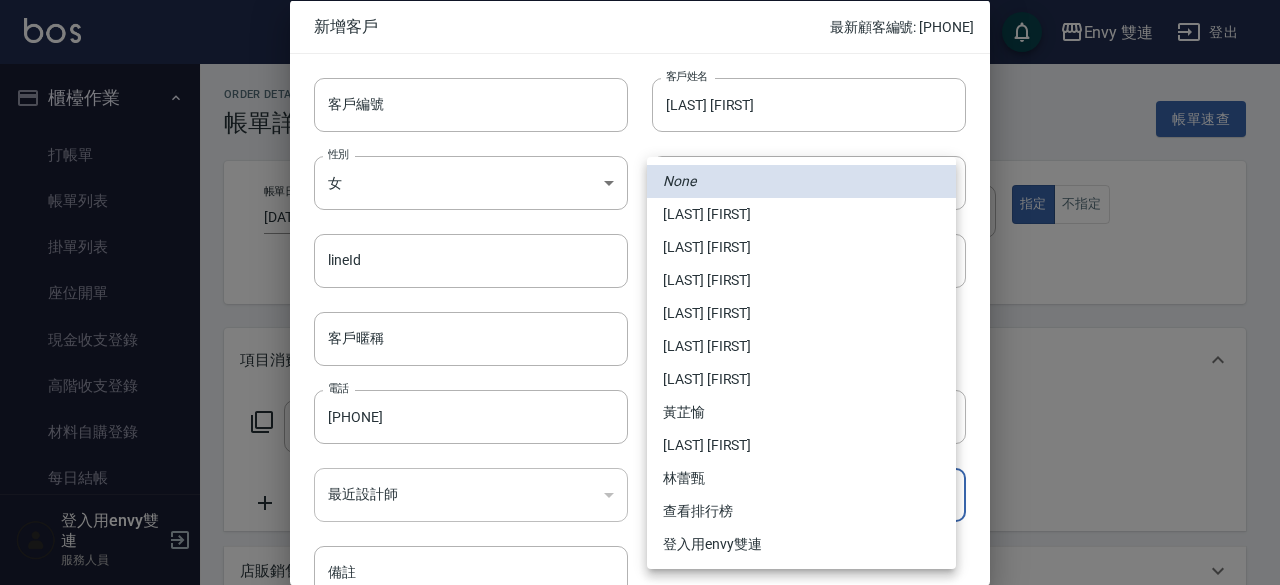 click on "Envy 雙連 登出 櫃檯作業 打帳單 帳單列表 掛單列表 座位開單 現金收支登錄 高階收支登錄 材料自購登錄 每日結帳 排班表 掃碼打卡 預約管理 預約管理 單日預約紀錄 單週預約紀錄 報表及分析 報表目錄 店家區間累計表 店家日報表 互助日報表 互助點數明細 設計師日報表 設計師排行榜 商品銷售排行榜 商品消耗明細 店販抽成明細 客戶管理 客戶列表 卡券管理 入金管理 員工及薪資 全店打卡記錄 商品管理 商品分類設定 商品列表 會員卡管理 會員卡分類設定 會員卡列表 登入用envy雙連 服務人員 Order detail 帳單詳細  (3) 帳單速查 帳單日期 [DATE] [TIME] 顧客姓名/手機號碼/編號 顧客姓名/手機號碼/編號 不留客資 服務人員姓名/編號 Zoe-9 服務人員姓名/編號 指定 不指定 項目消費 服務名稱/代號 染髮(401) 服務名稱/代號 價格 1500 價格 洗-1 洗-1 技術-1 技術-1 店販銷售 備註 ​ 0" at bounding box center (640, 497) 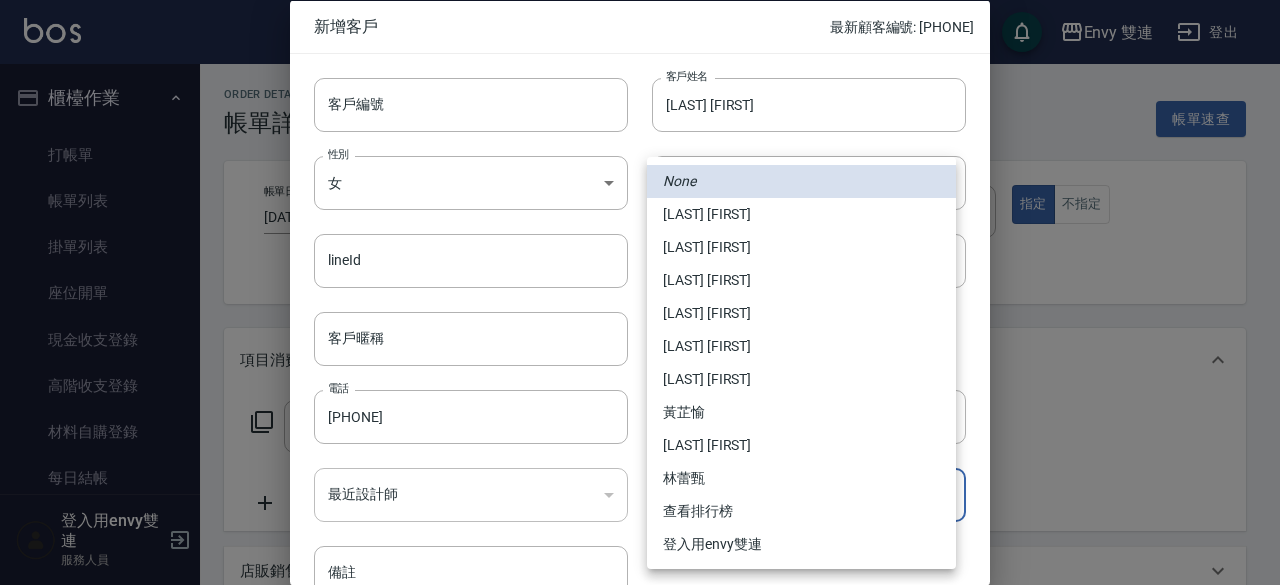 click on "Envy 雙連 登出 櫃檯作業 打帳單 帳單列表 掛單列表 座位開單 現金收支登錄 高階收支登錄 材料自購登錄 每日結帳 排班表 掃碼打卡 預約管理 預約管理 單日預約紀錄 單週預約紀錄 報表及分析 報表目錄 店家區間累計表 店家日報表 互助日報表 互助點數明細 設計師日報表 設計師排行榜 商品銷售排行榜 商品消耗明細 店販抽成明細 客戶管理 客戶列表 卡券管理 入金管理 員工及薪資 全店打卡記錄 商品管理 商品分類設定 商品列表 會員卡管理 會員卡分類設定 會員卡列表 登入用envy雙連 服務人員 Order detail 帳單詳細  (3) 帳單速查 帳單日期 [DATE] [TIME] 顧客姓名/手機號碼/編號 顧客姓名/手機號碼/編號 不留客資 服務人員姓名/編號 Zoe-9 服務人員姓名/編號 指定 不指定 項目消費 服務名稱/代號 染髮(401) 服務名稱/代號 價格 1500 價格 洗-1 洗-1 技術-1 技術-1 店販銷售 備註 ​ 0" at bounding box center [640, 497] 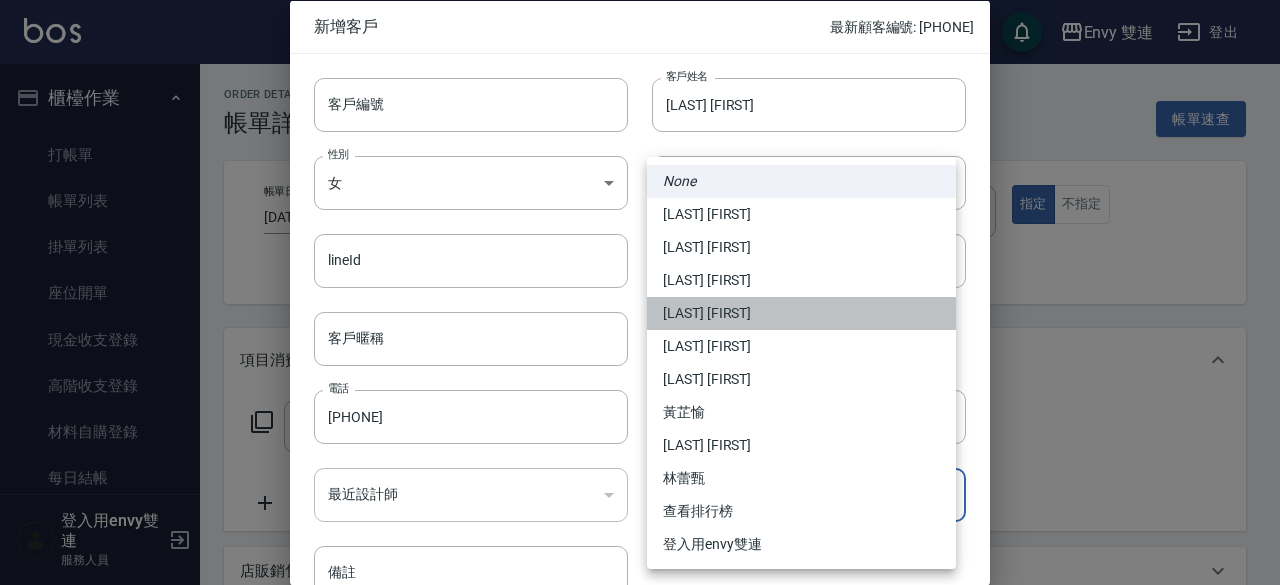 click on "[LAST] [FIRST]" at bounding box center [801, 313] 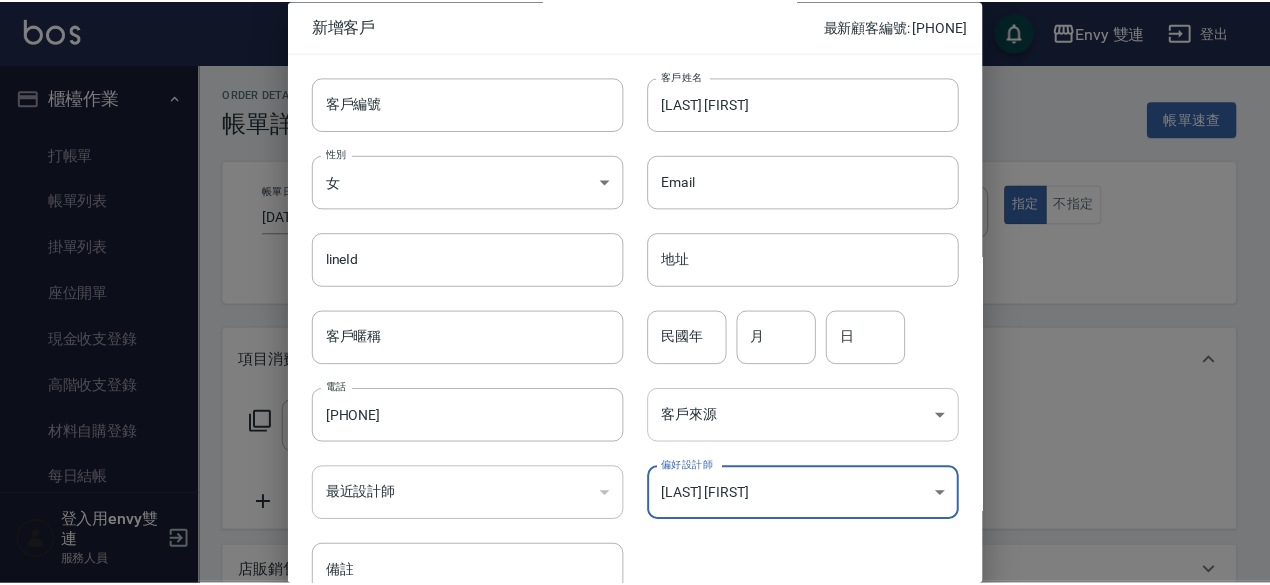 scroll, scrollTop: 107, scrollLeft: 0, axis: vertical 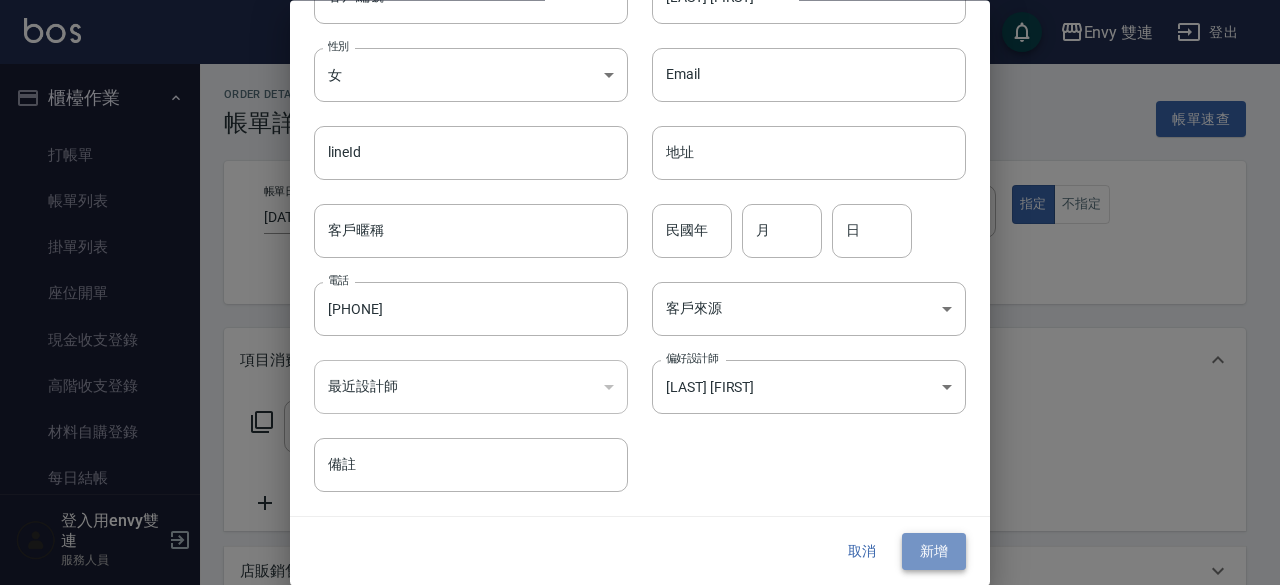 click on "新增" at bounding box center (934, 552) 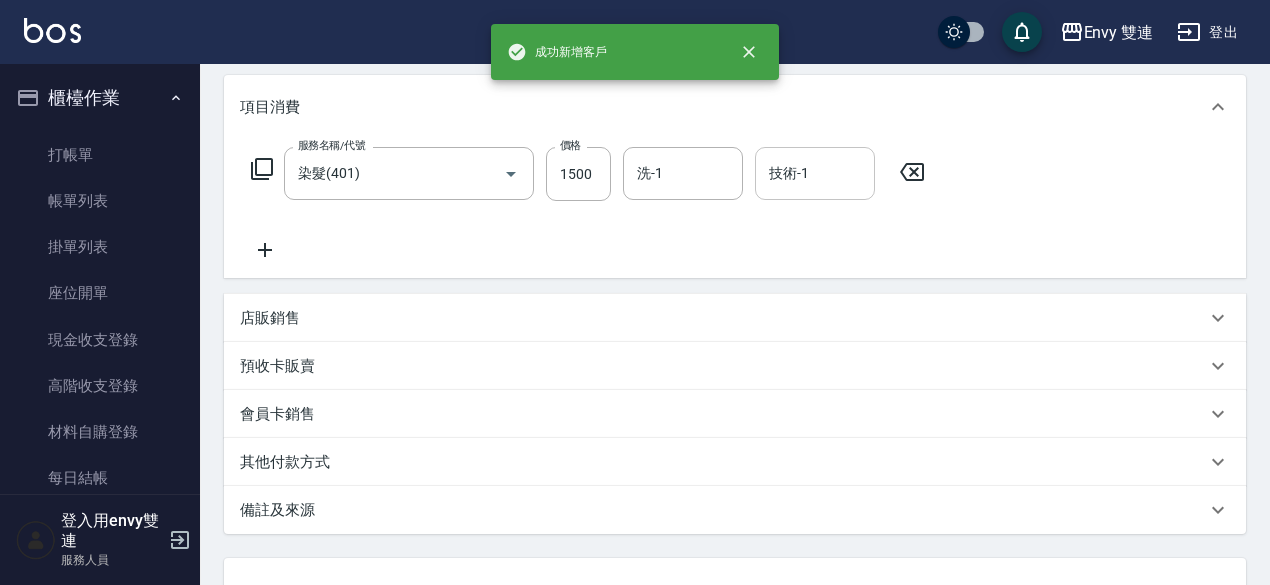 scroll, scrollTop: 416, scrollLeft: 0, axis: vertical 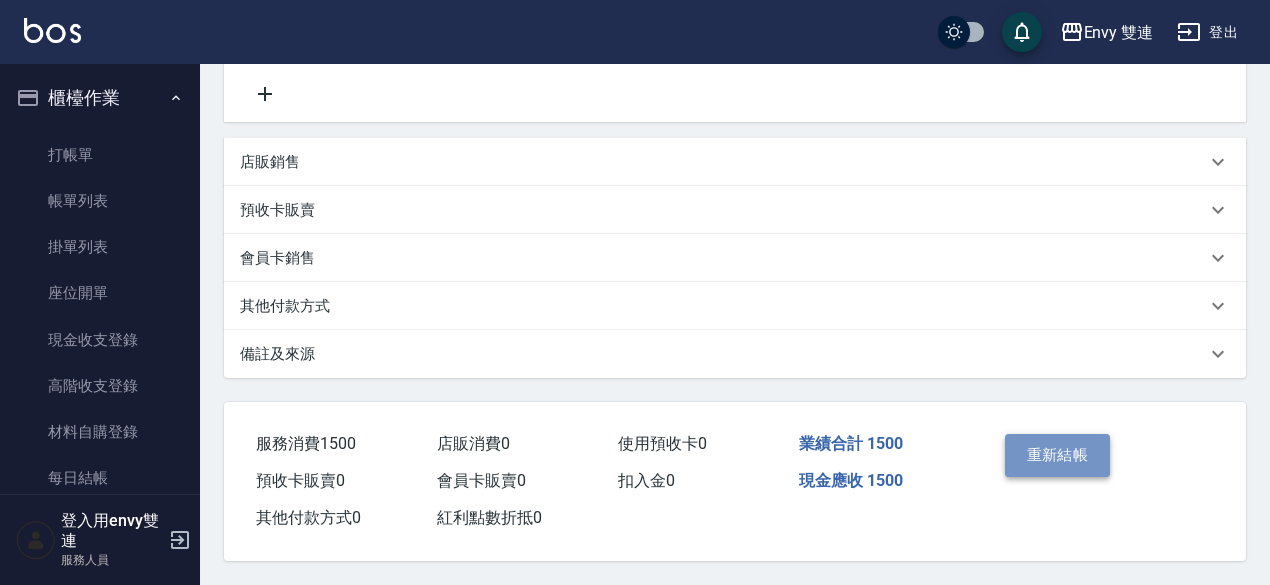 click on "重新結帳" at bounding box center (1058, 455) 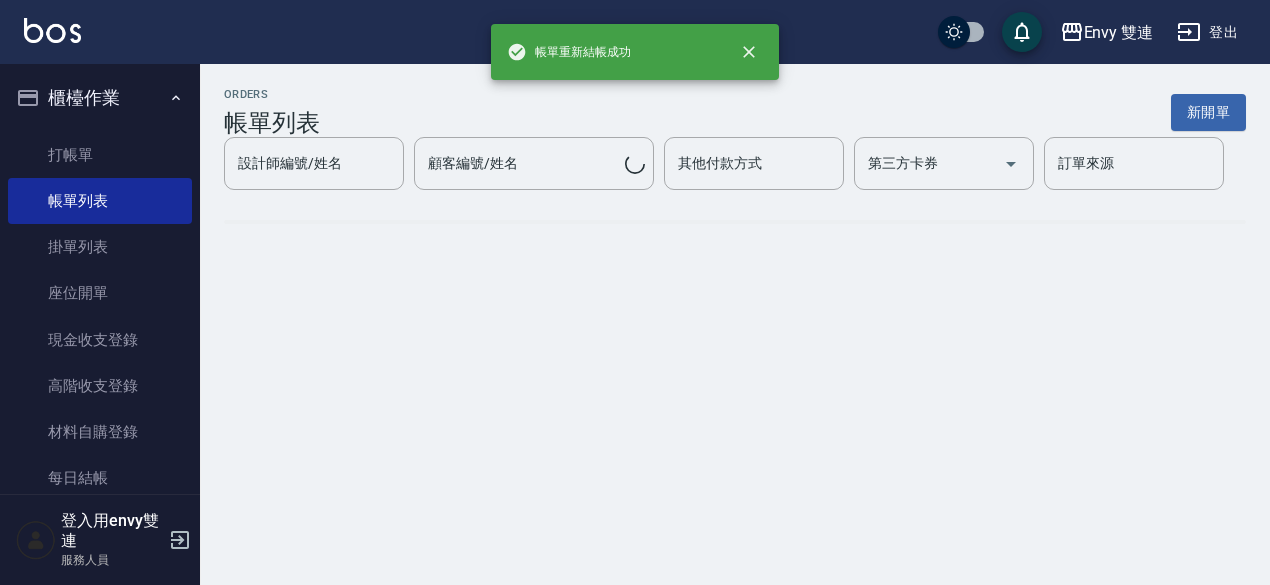 scroll, scrollTop: 0, scrollLeft: 0, axis: both 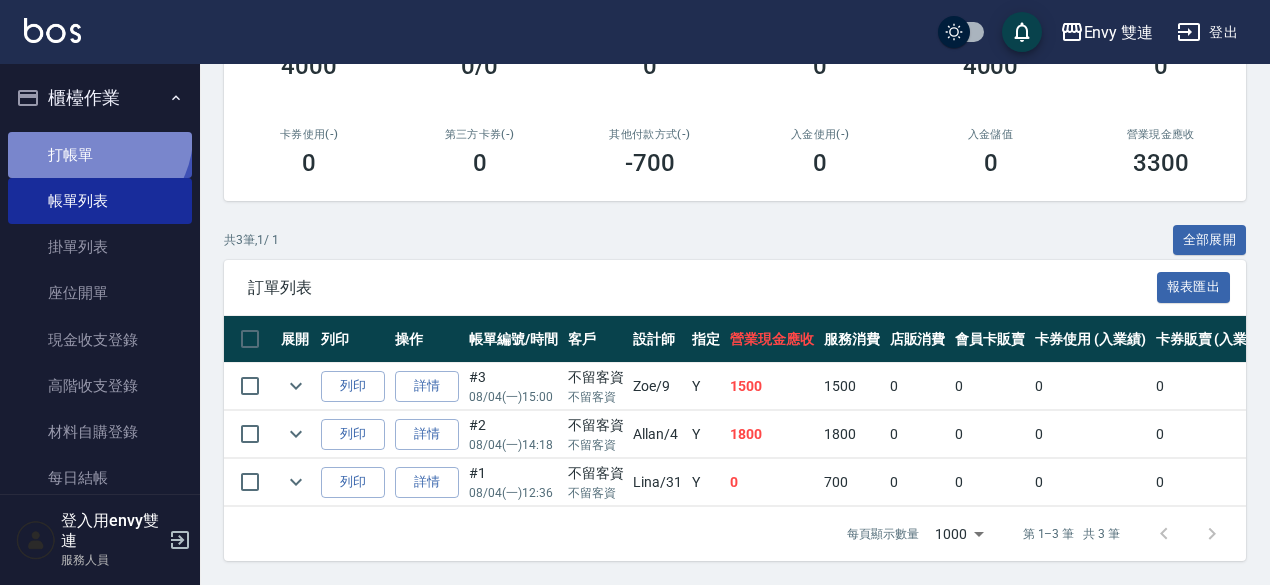click on "打帳單" at bounding box center (100, 155) 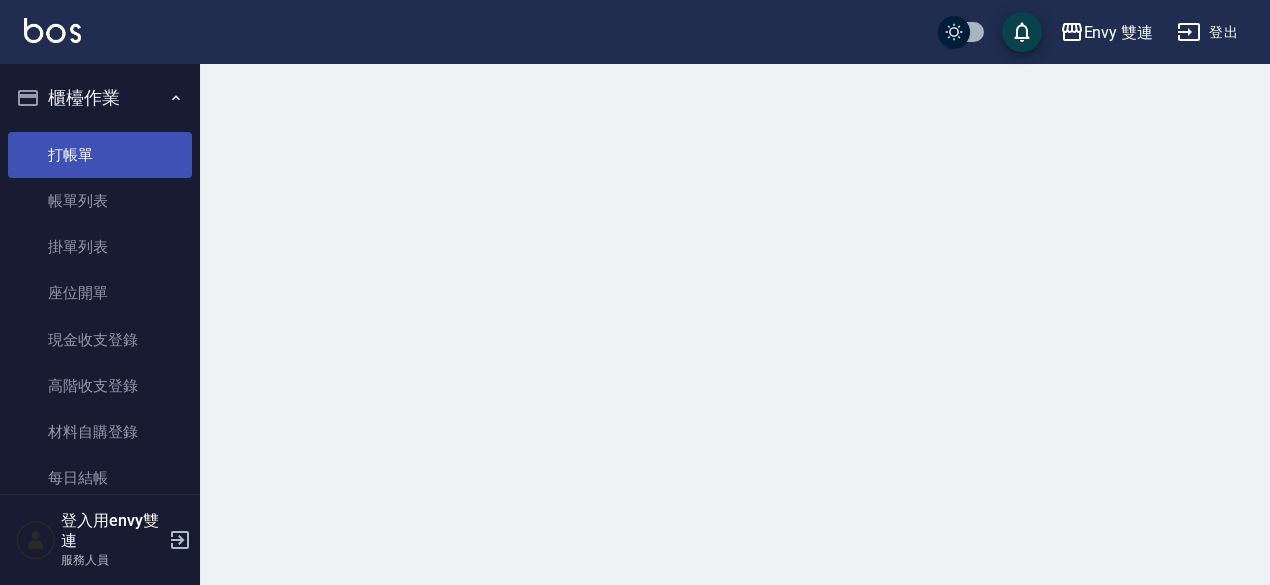 scroll, scrollTop: 0, scrollLeft: 0, axis: both 